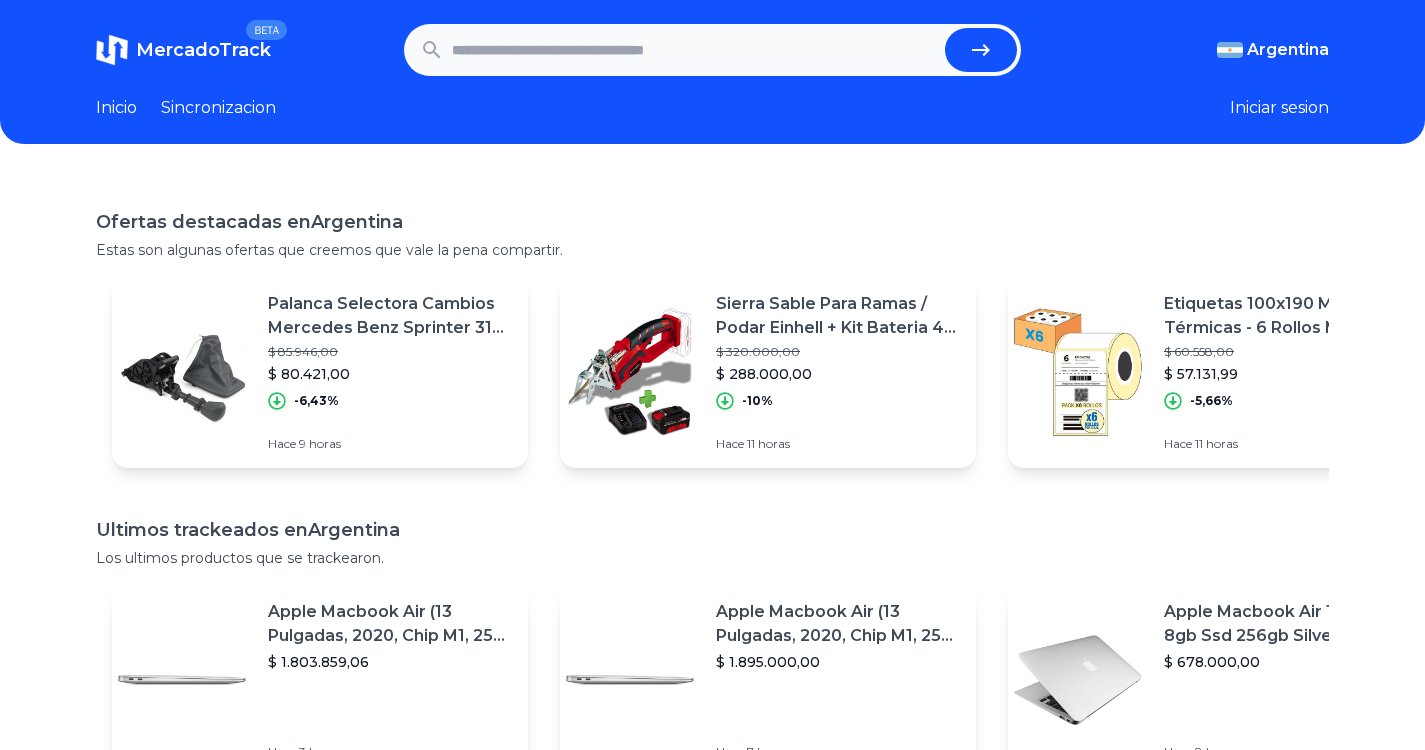 scroll, scrollTop: 0, scrollLeft: 0, axis: both 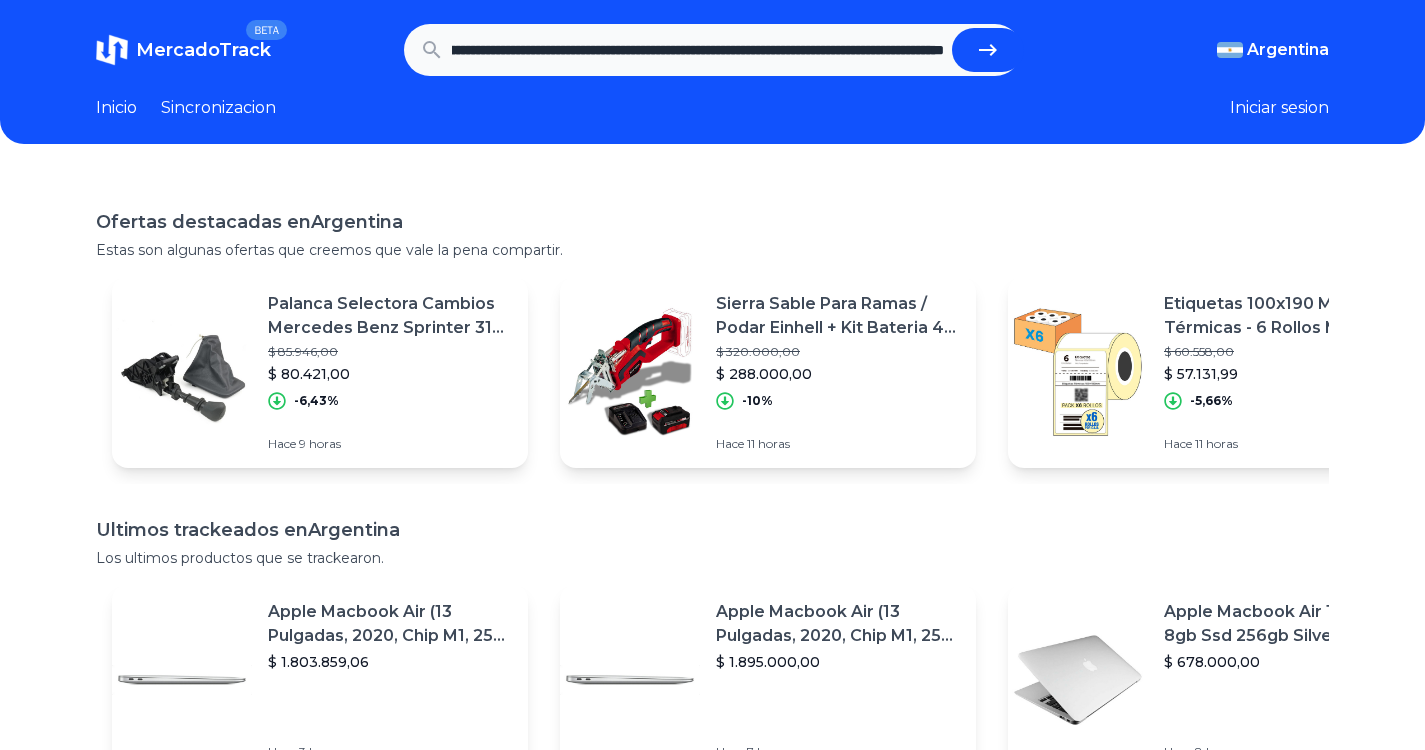 click at bounding box center [988, 50] 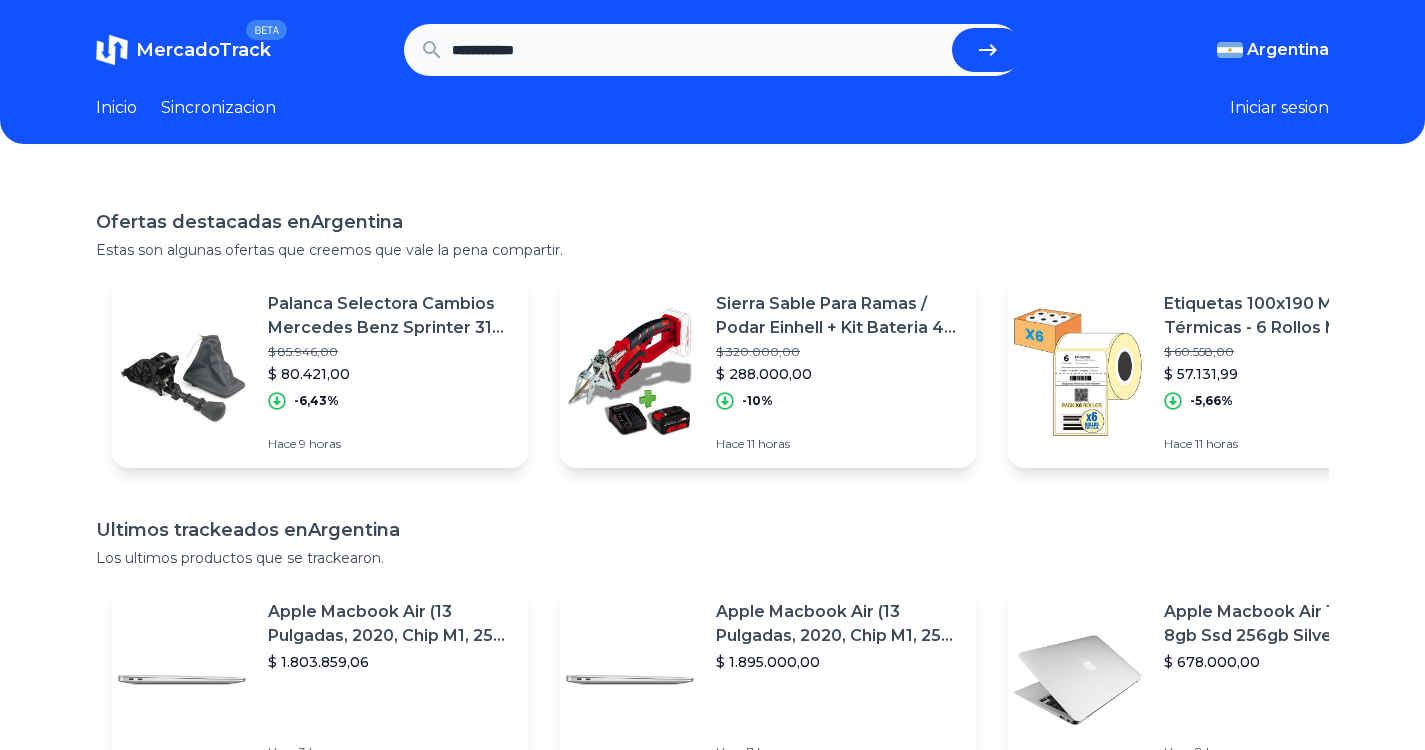scroll, scrollTop: 0, scrollLeft: 0, axis: both 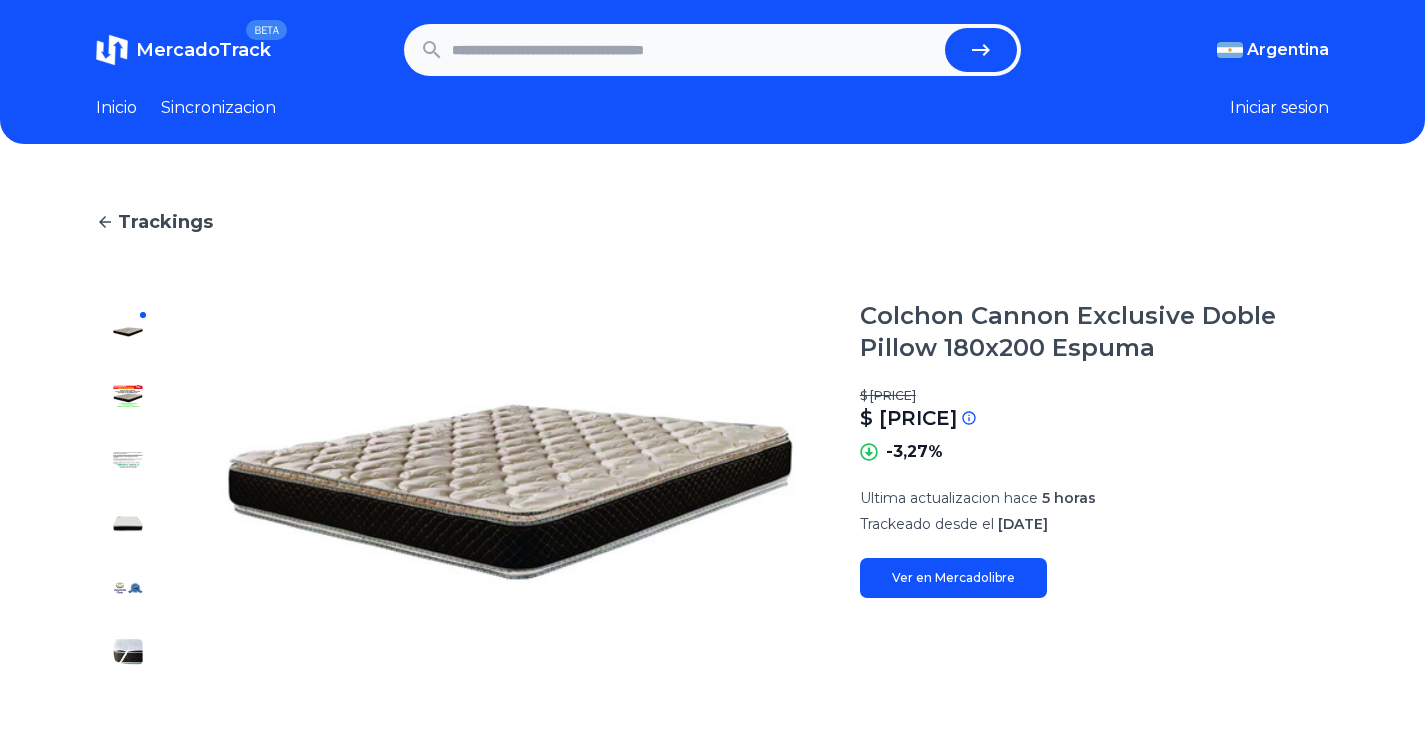 click at bounding box center [694, 50] 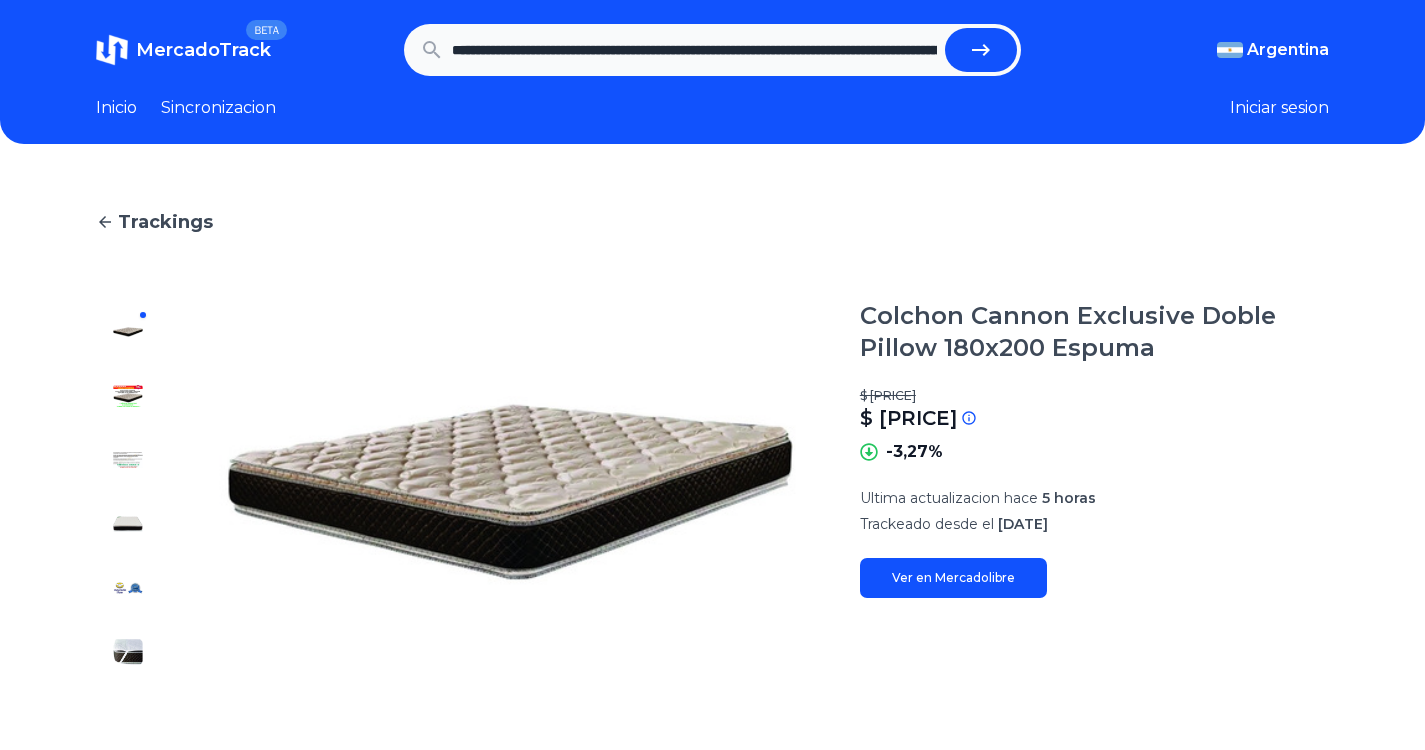 scroll, scrollTop: 0, scrollLeft: 590, axis: horizontal 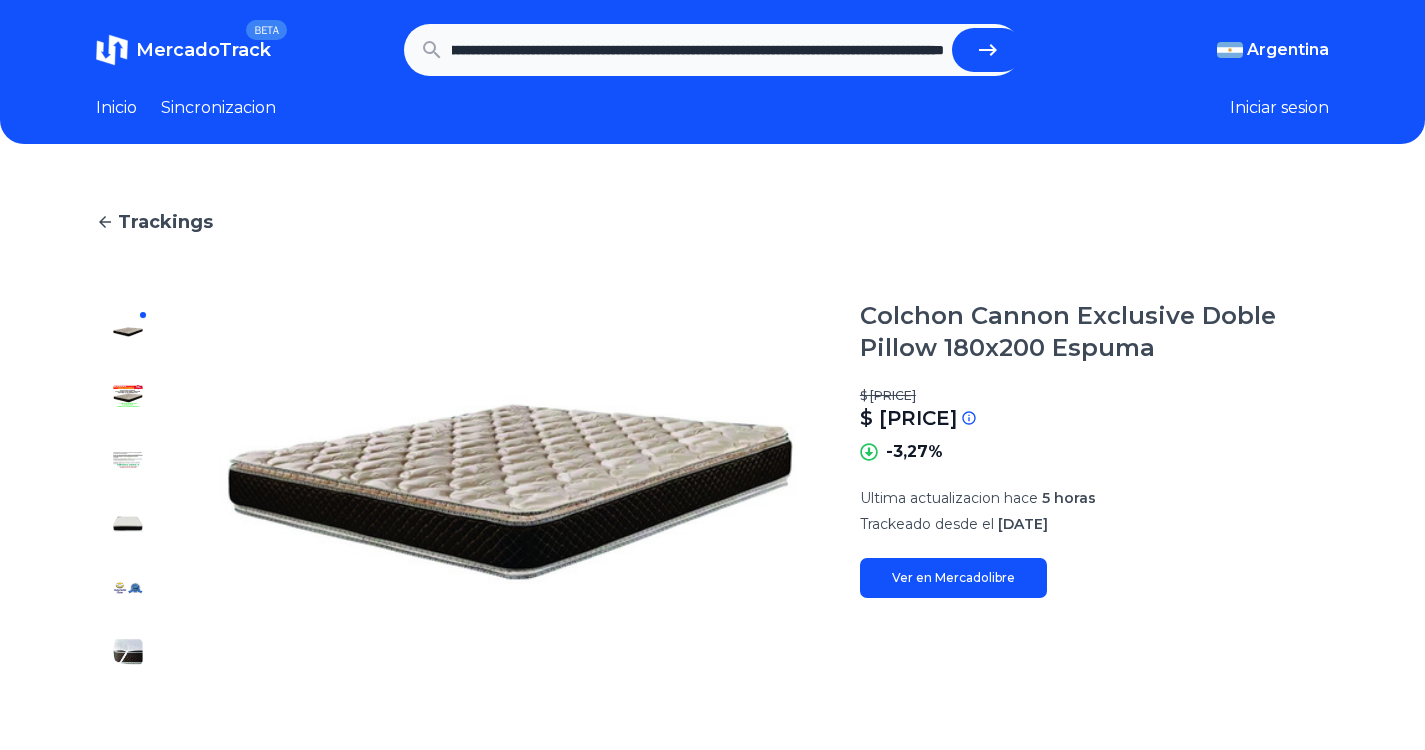 click 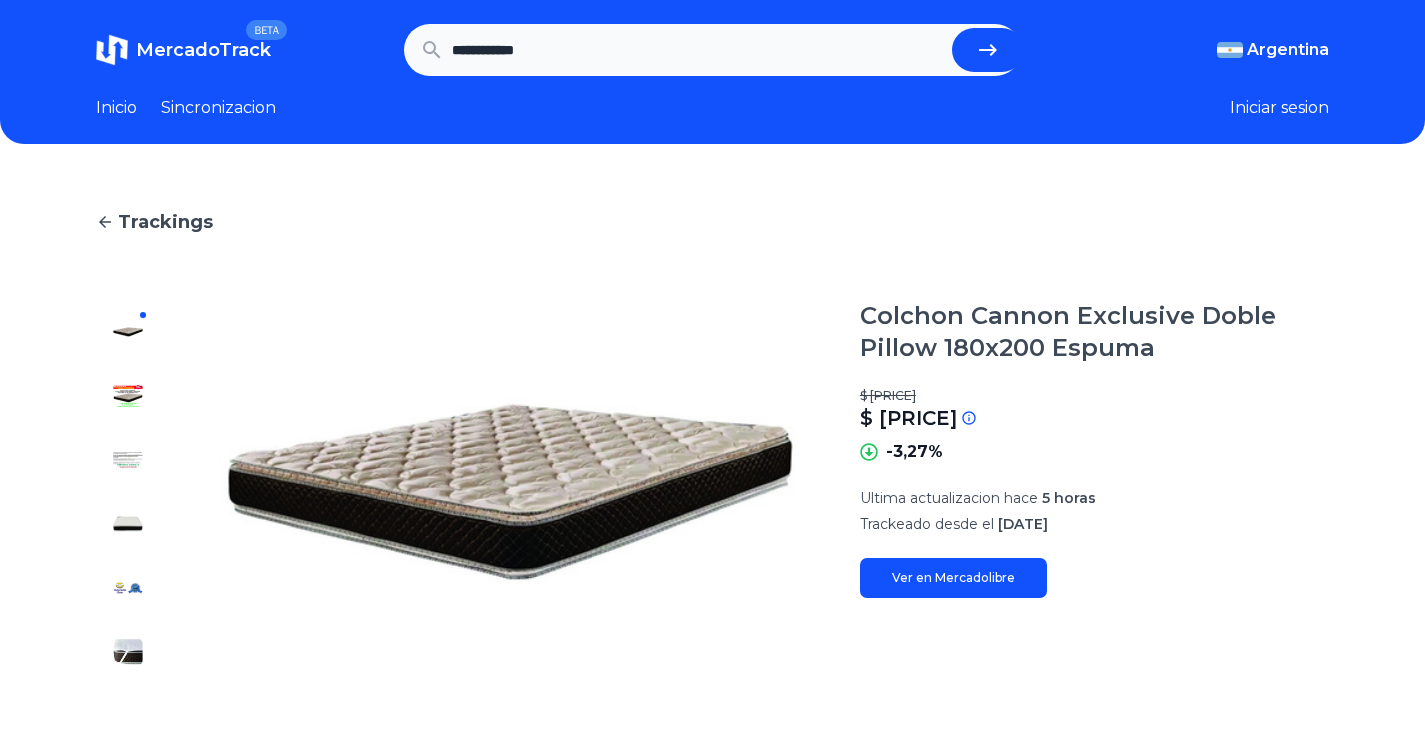 scroll, scrollTop: 0, scrollLeft: 0, axis: both 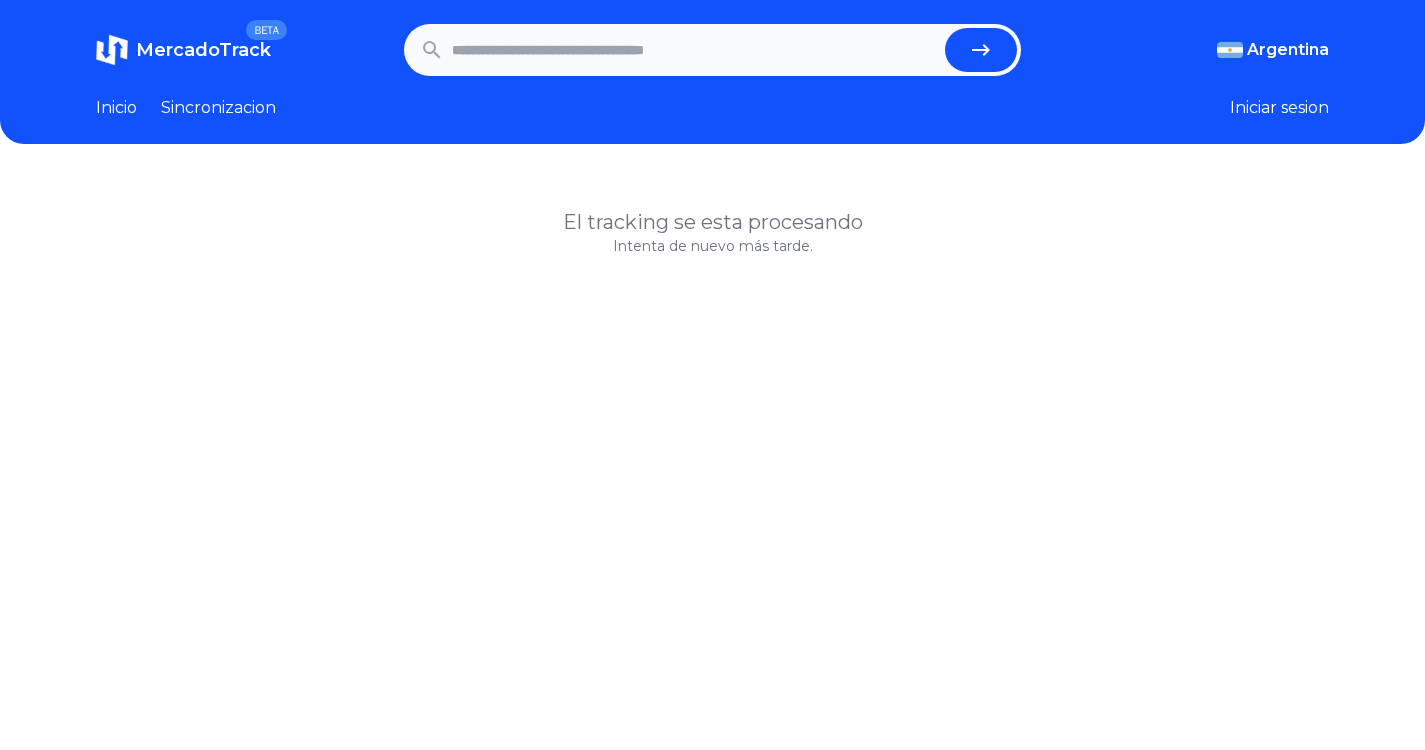 click at bounding box center (694, 50) 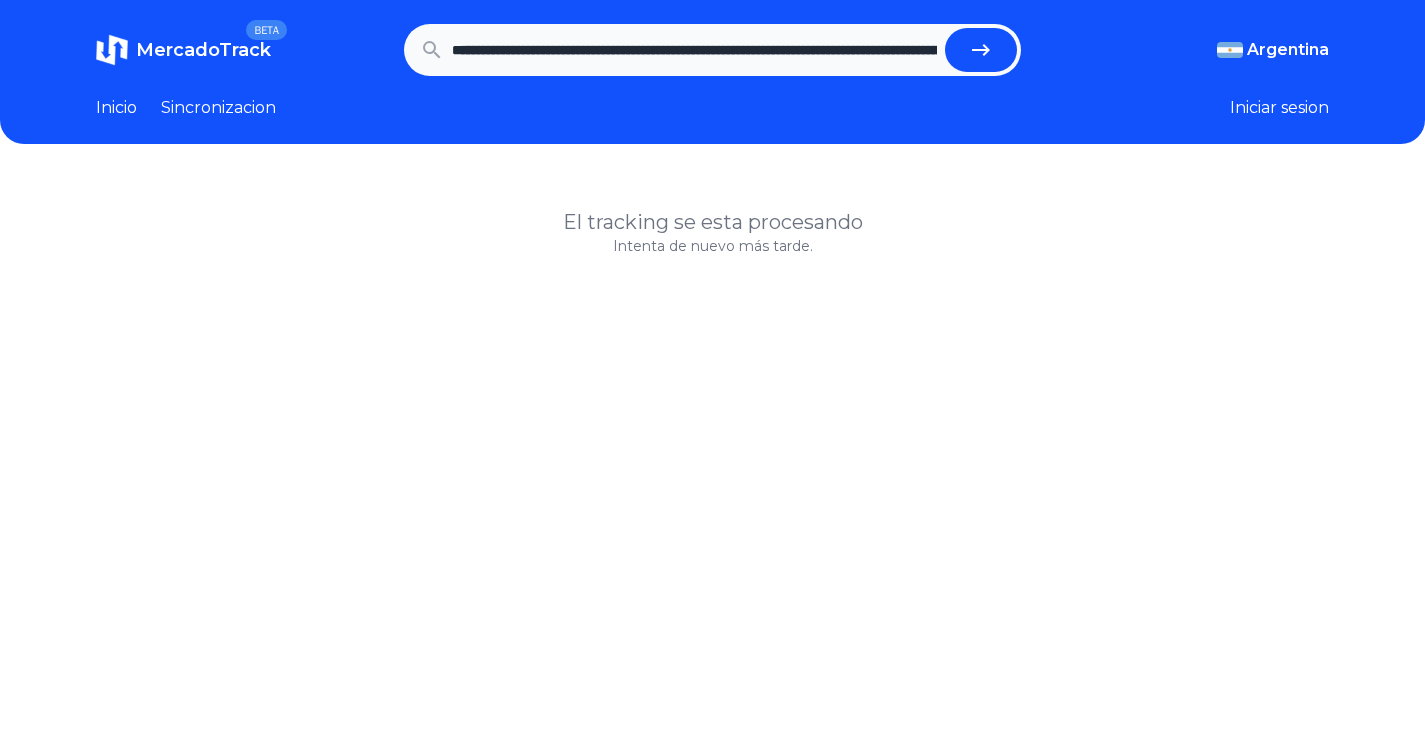 scroll, scrollTop: 0, scrollLeft: 590, axis: horizontal 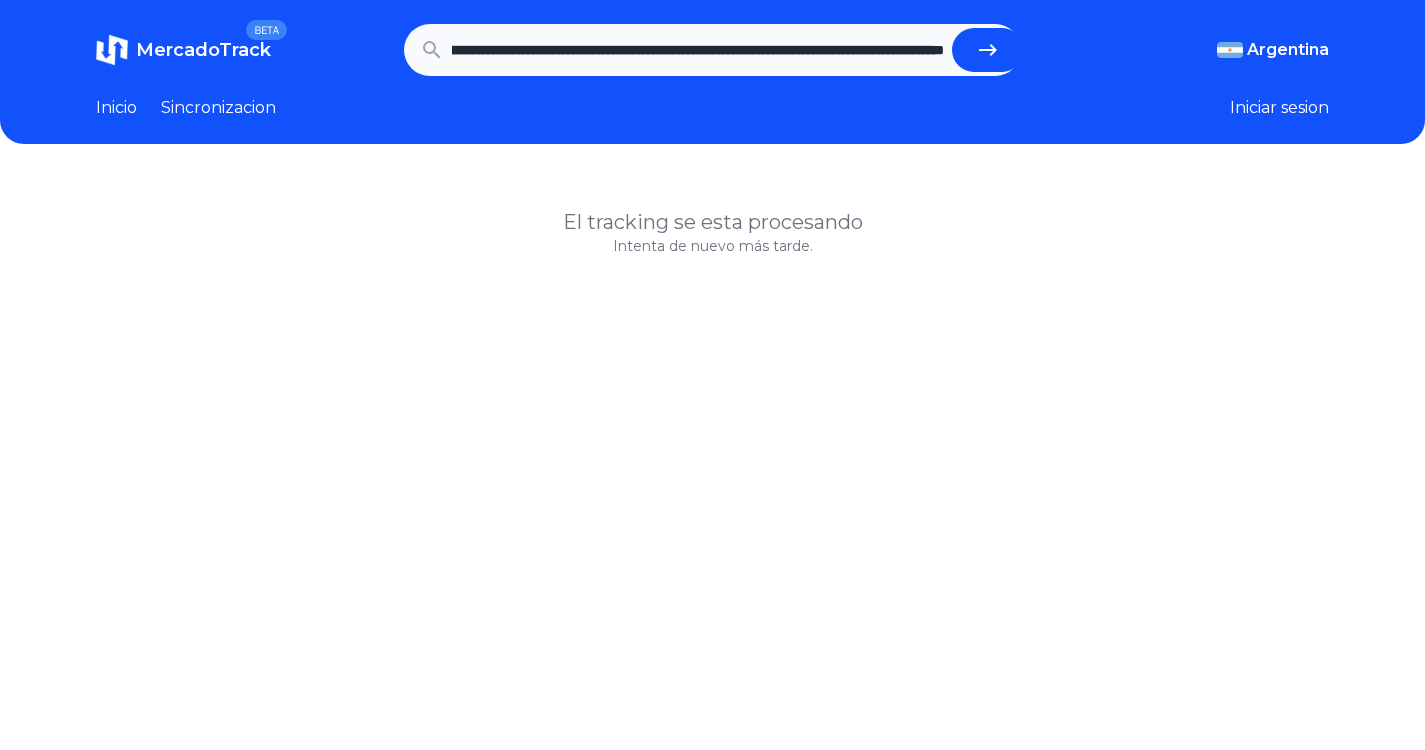 click 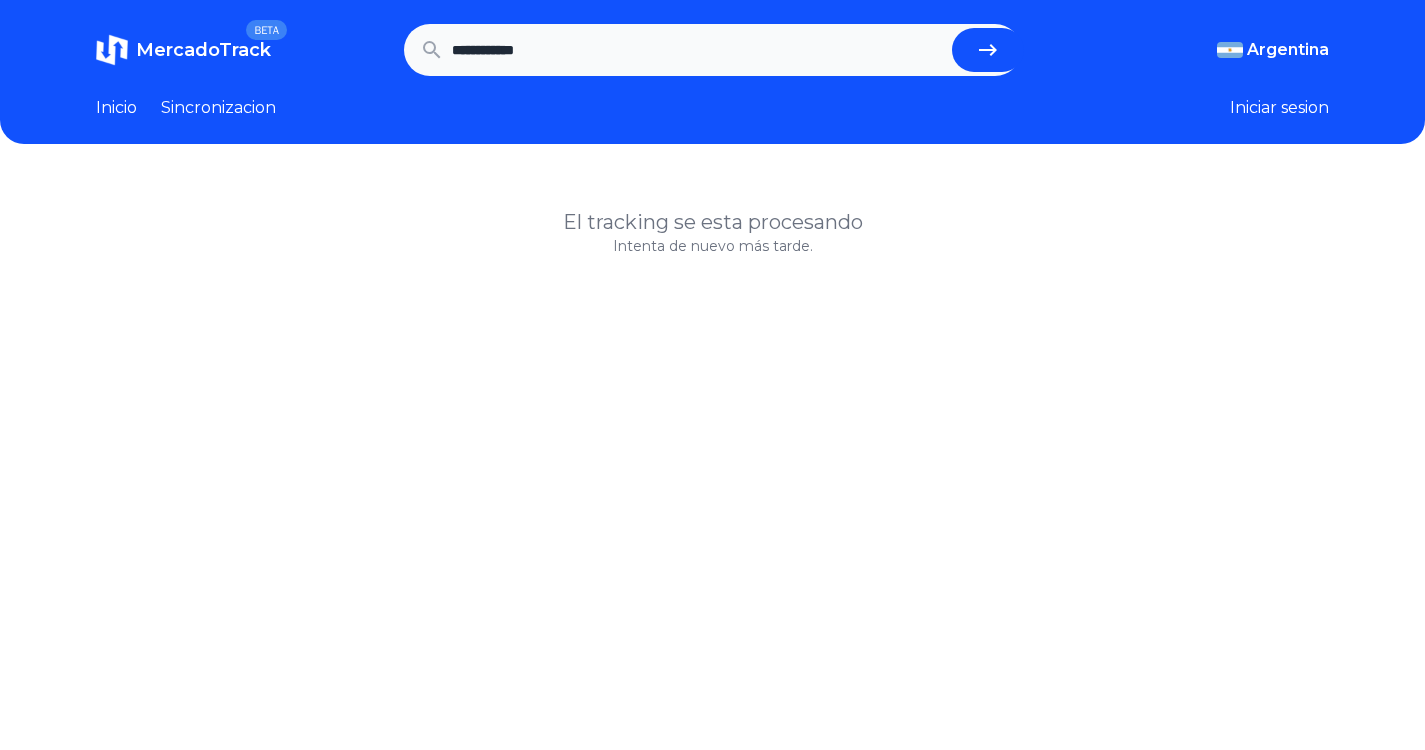 scroll, scrollTop: 0, scrollLeft: 0, axis: both 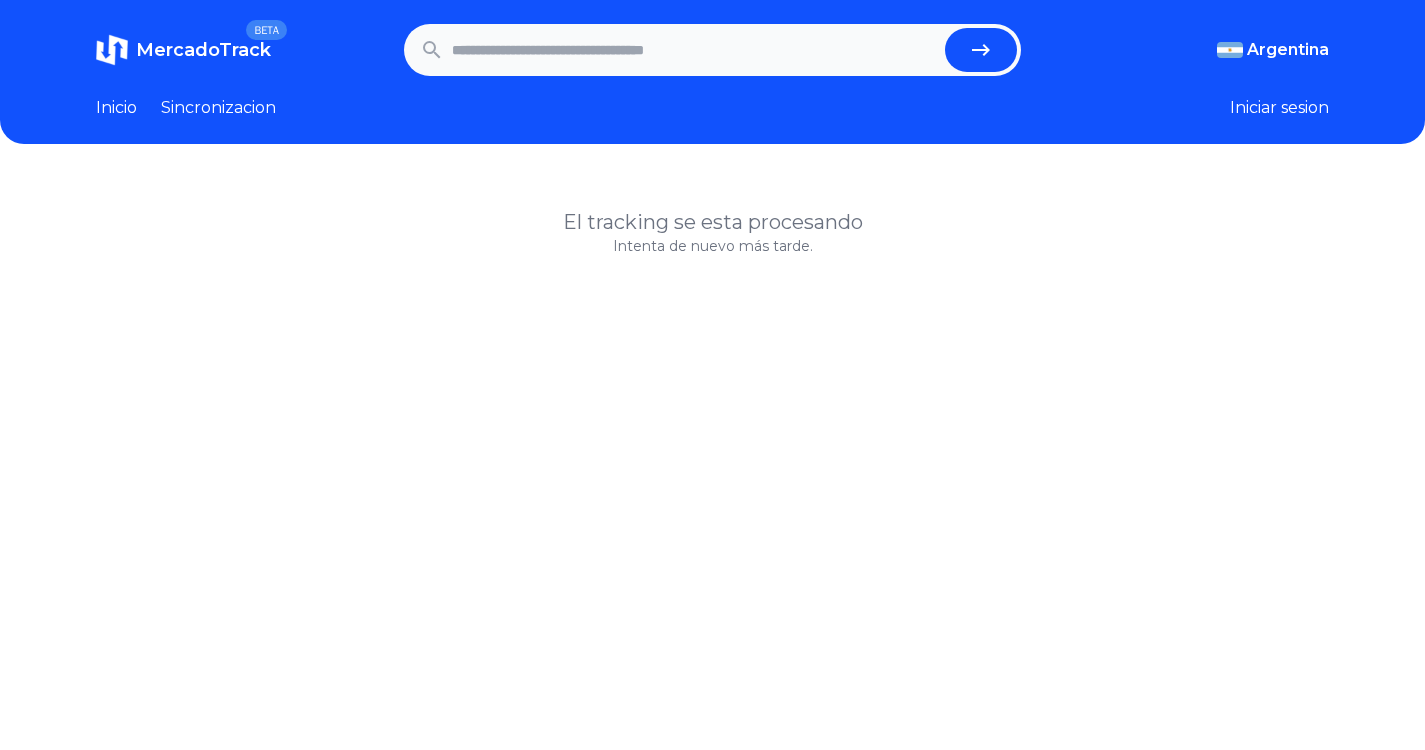 click at bounding box center (694, 50) 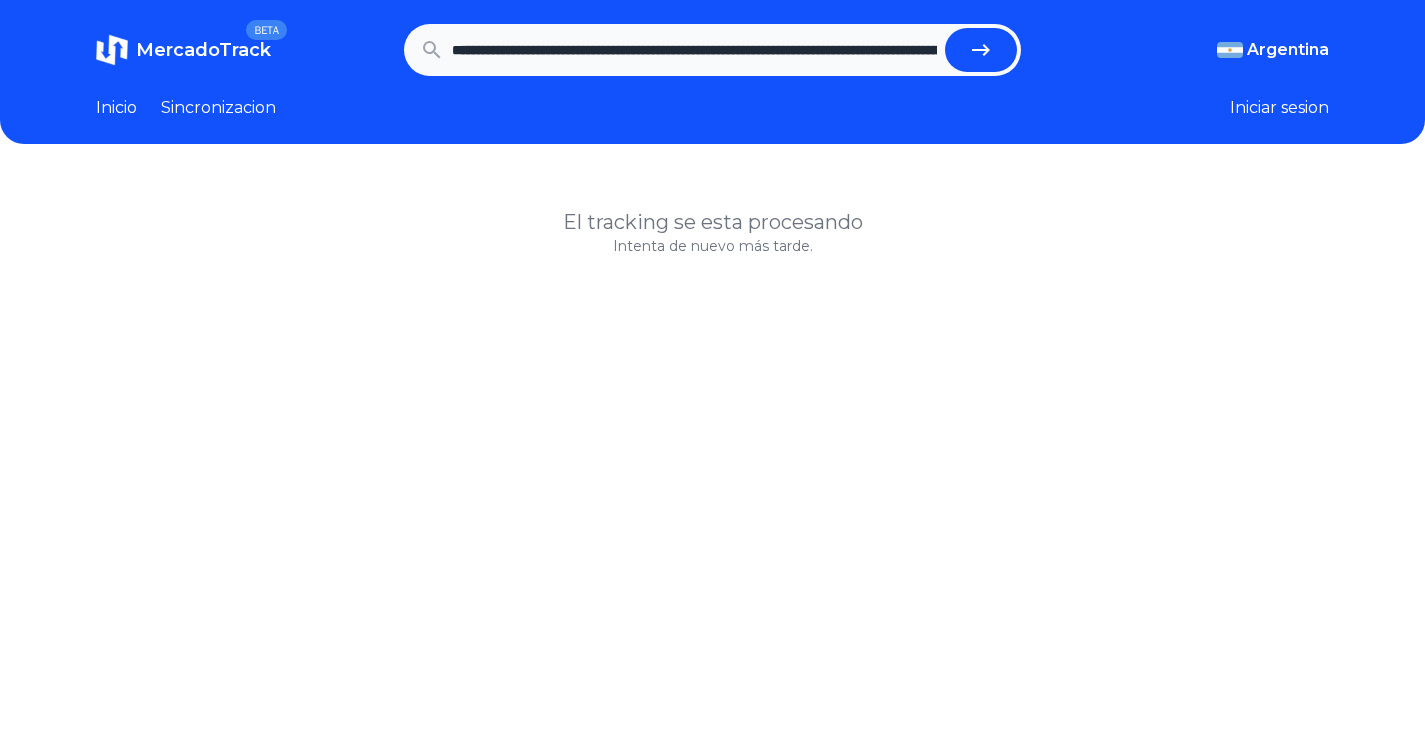scroll, scrollTop: 0, scrollLeft: 590, axis: horizontal 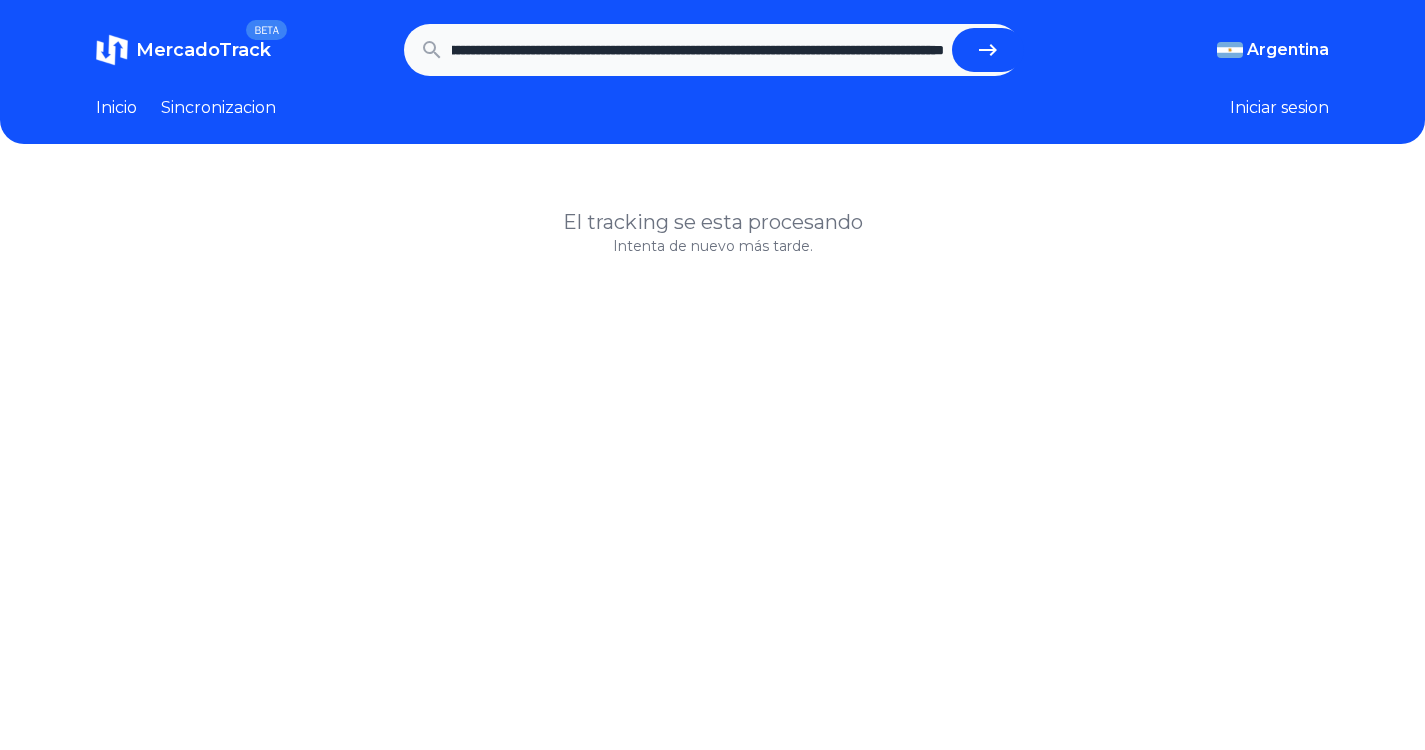 click 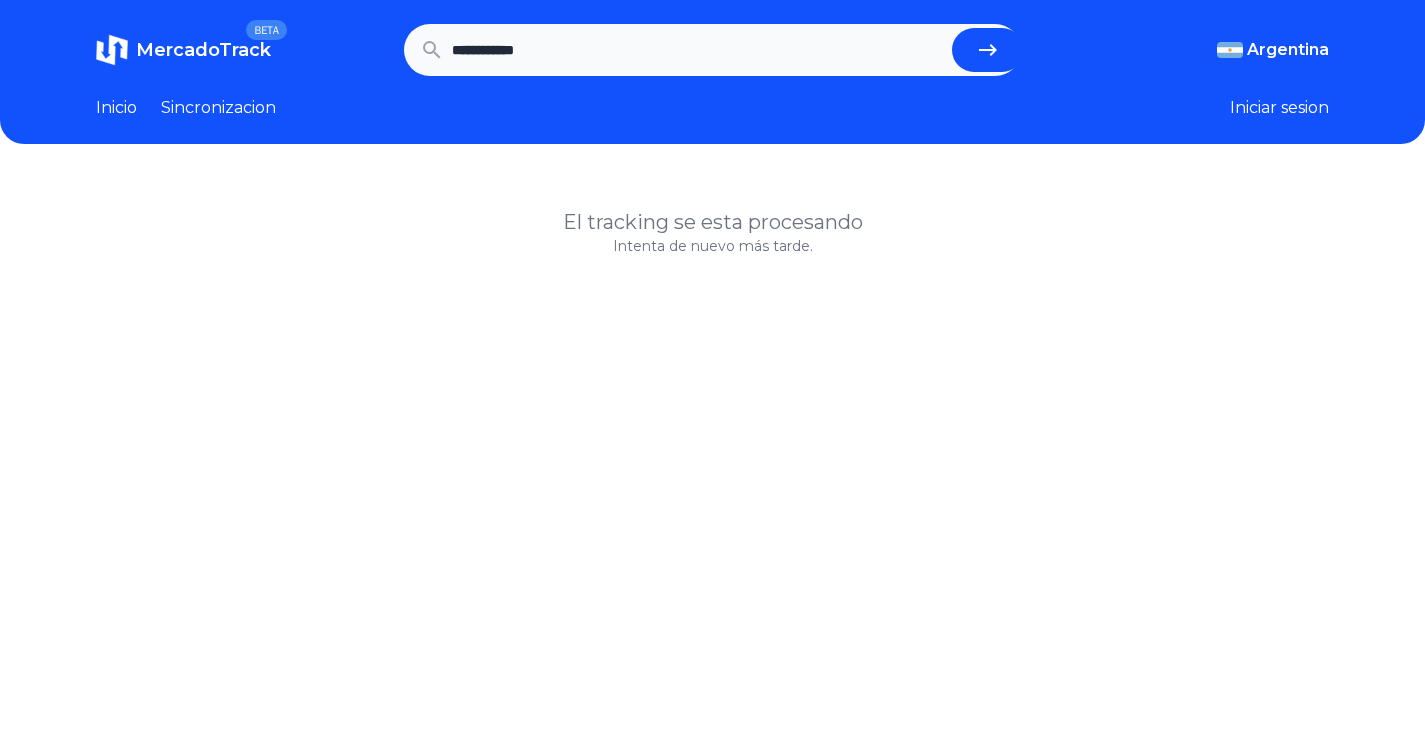 scroll, scrollTop: 0, scrollLeft: 0, axis: both 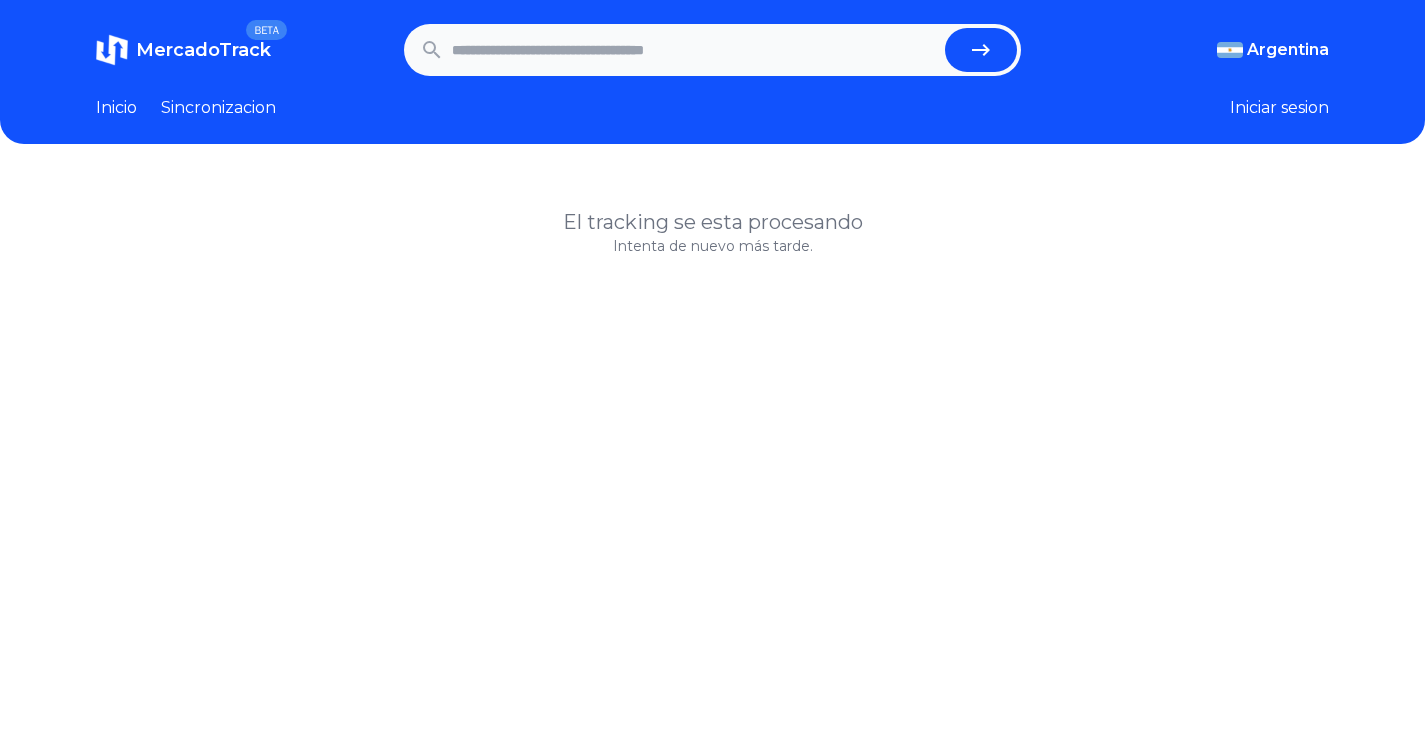 click at bounding box center [694, 50] 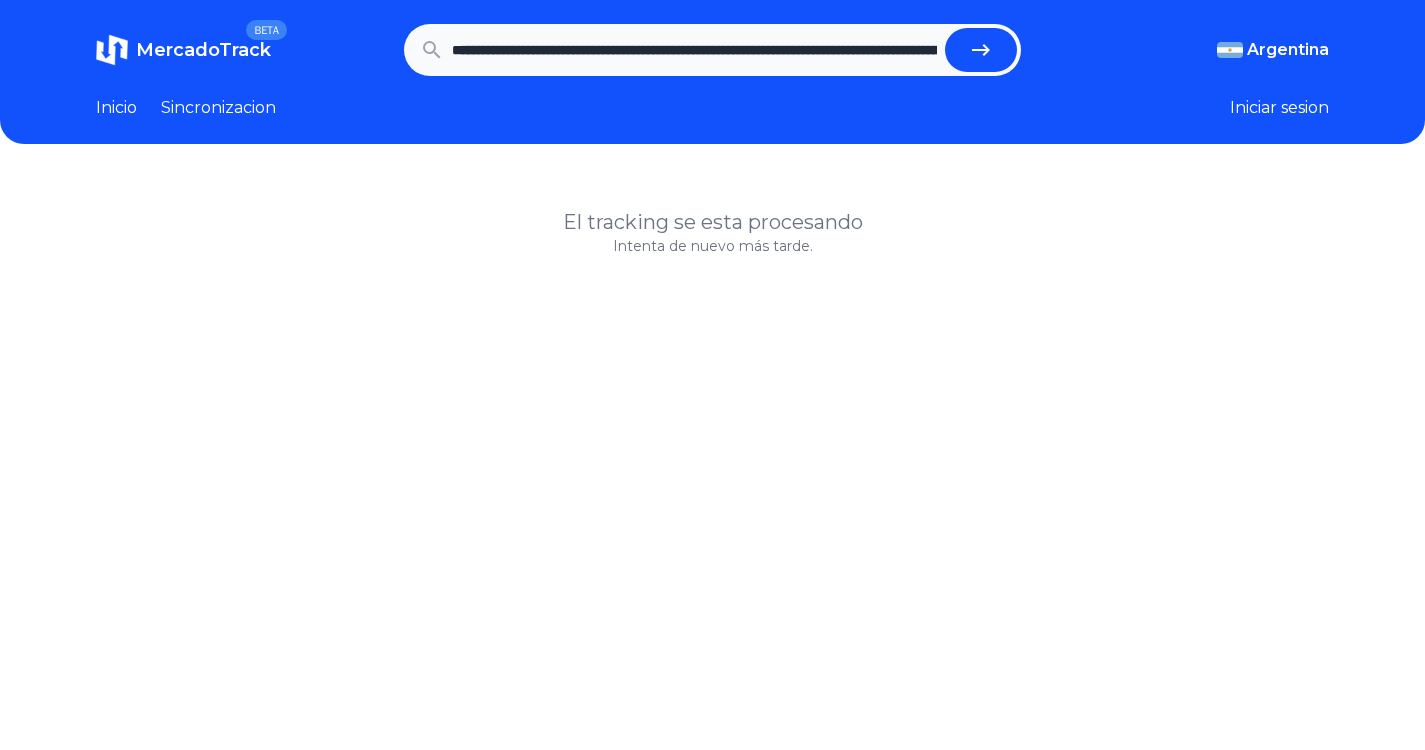 scroll, scrollTop: 0, scrollLeft: 824, axis: horizontal 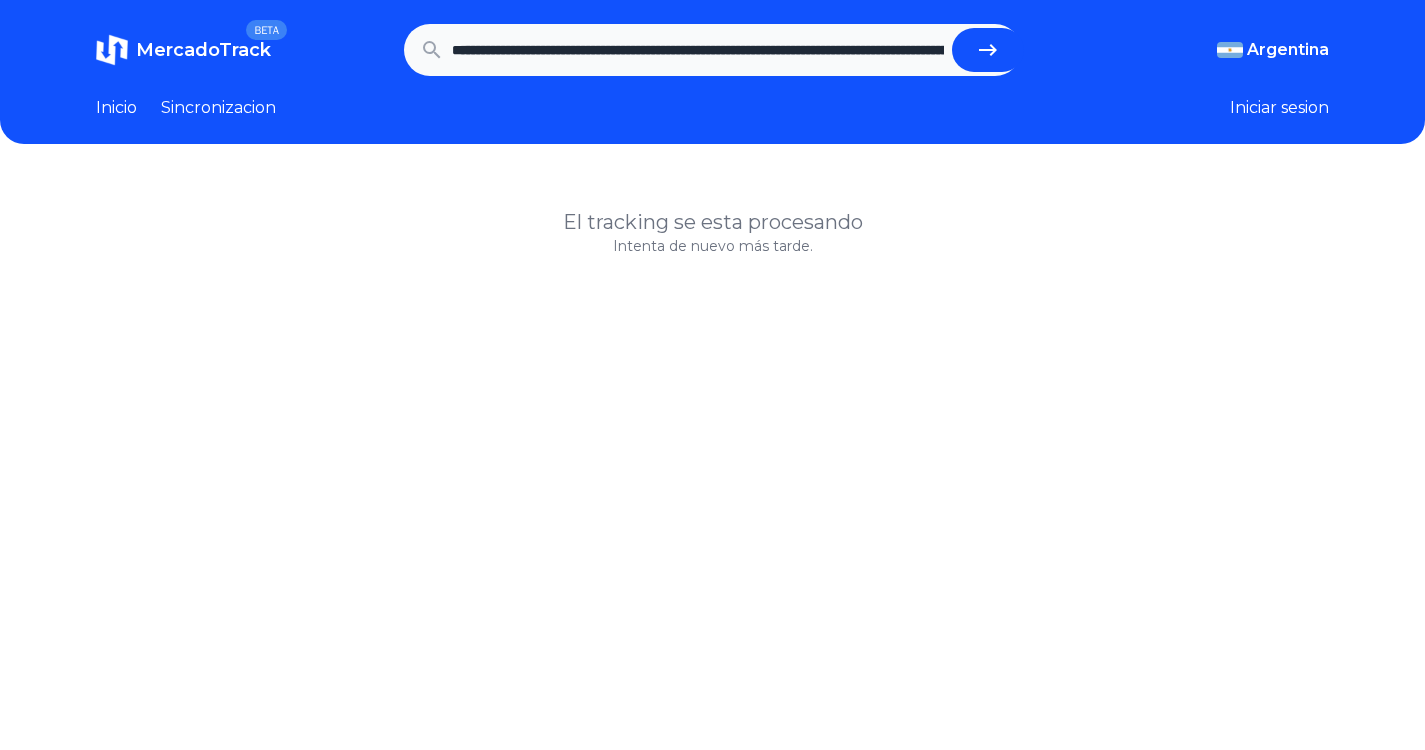 click 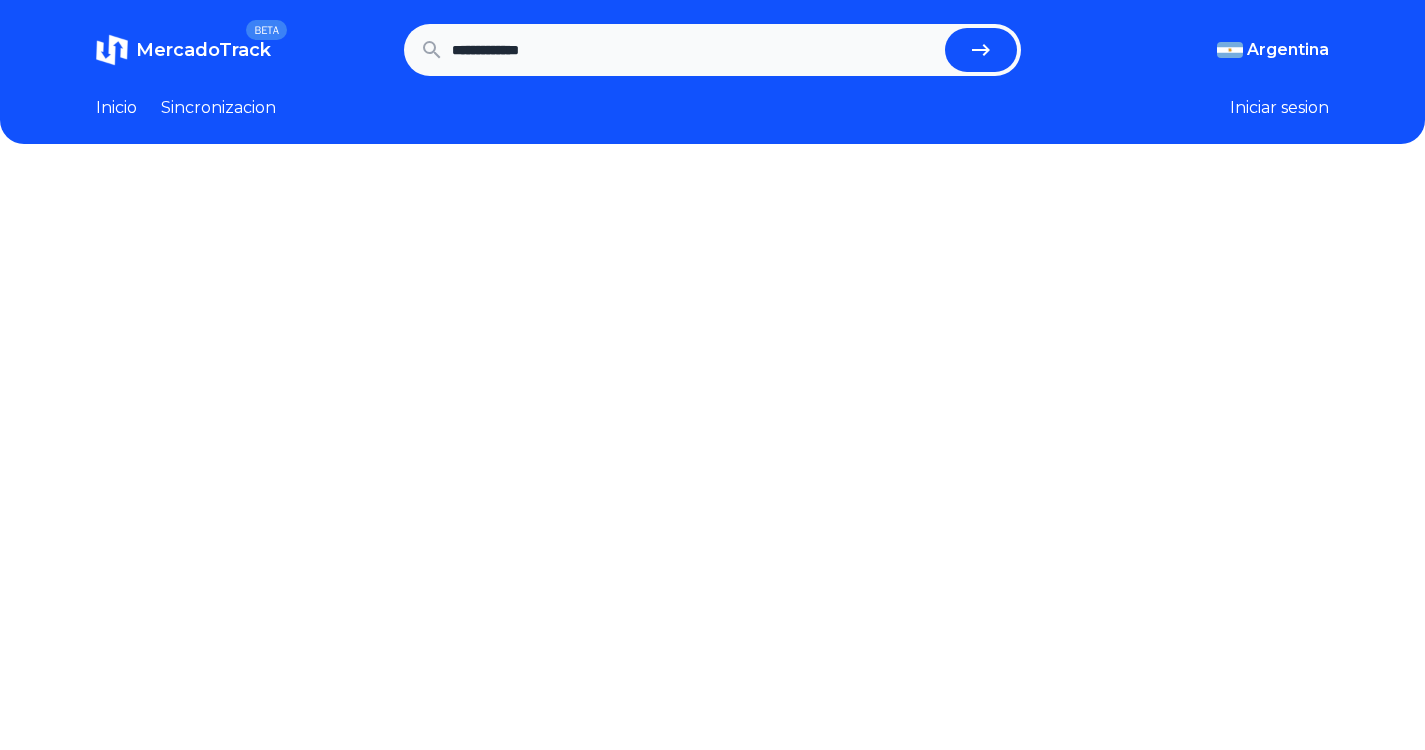 scroll, scrollTop: 0, scrollLeft: 0, axis: both 